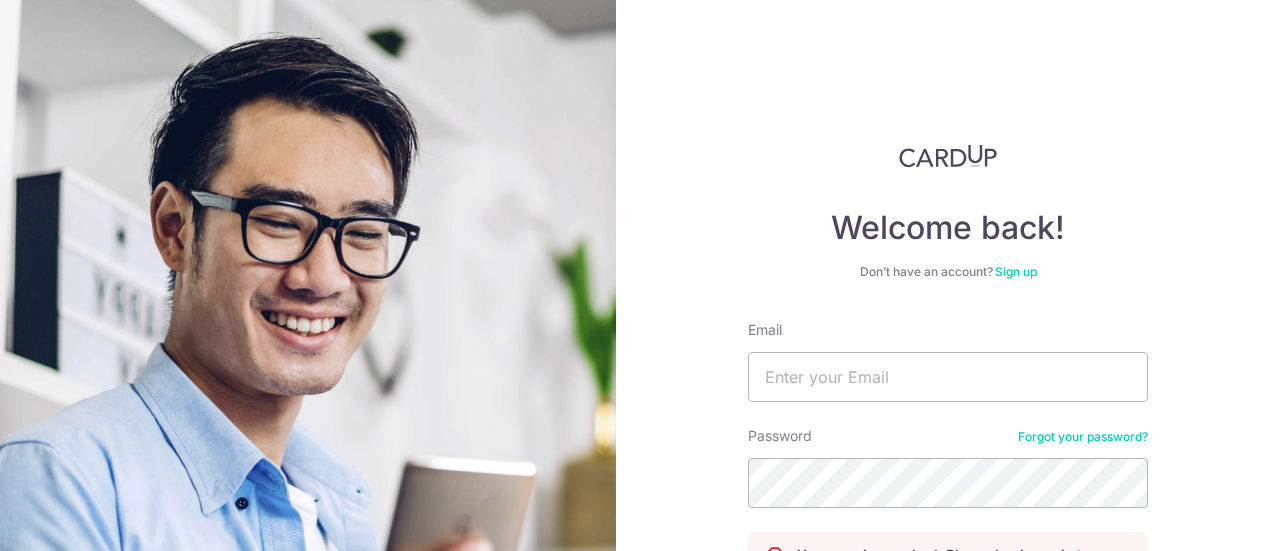 scroll, scrollTop: 0, scrollLeft: 0, axis: both 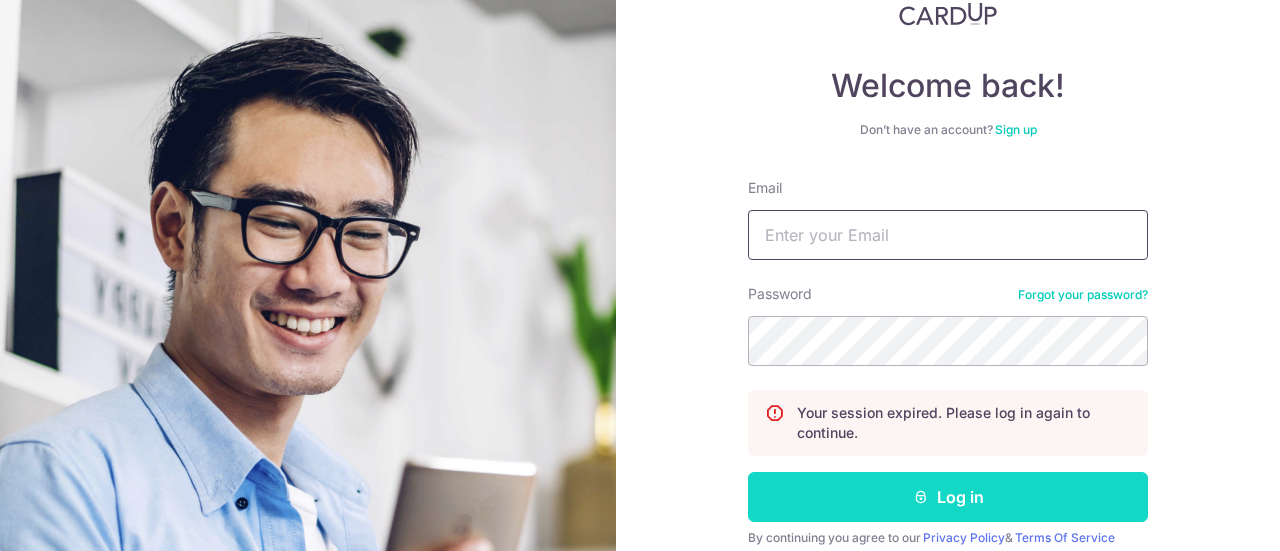 type on "emmanuelang1998@gmail.com" 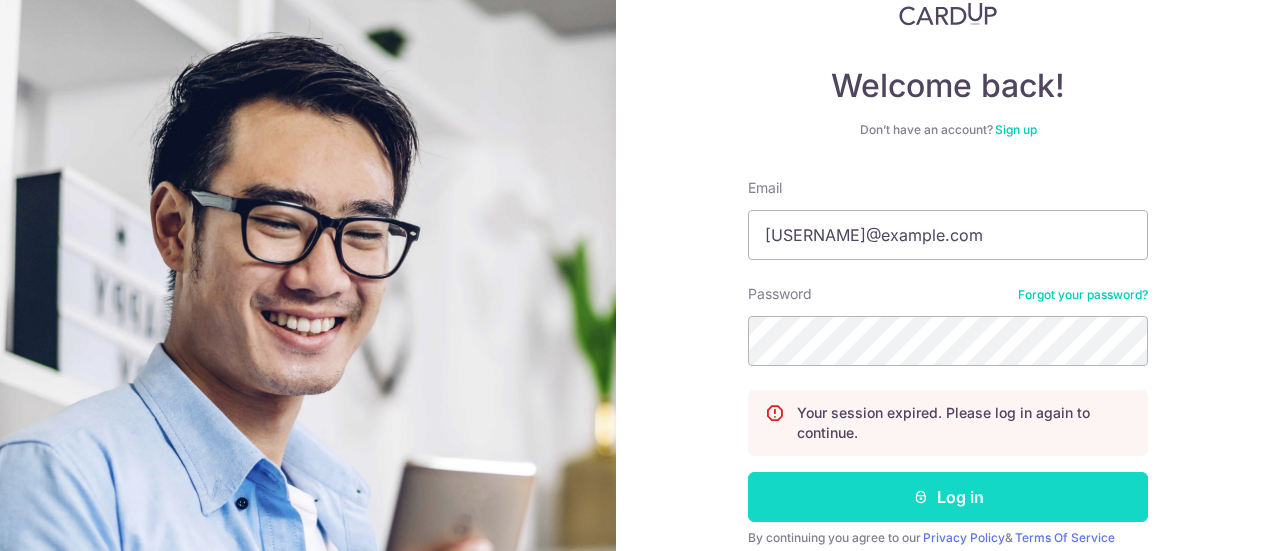 click on "Log in" at bounding box center (948, 497) 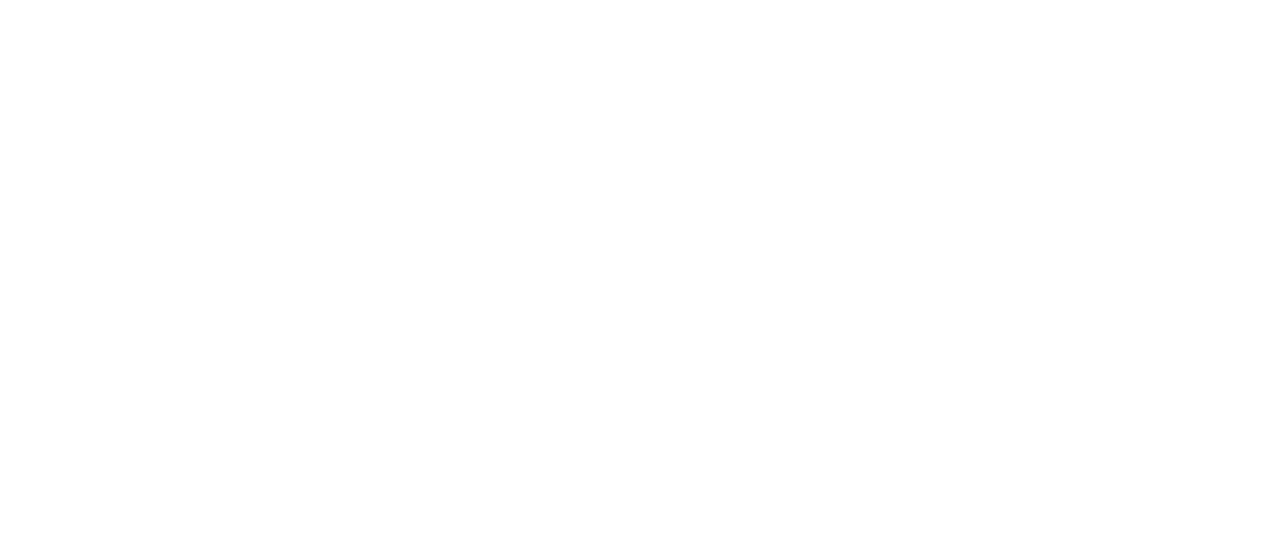 scroll, scrollTop: 0, scrollLeft: 0, axis: both 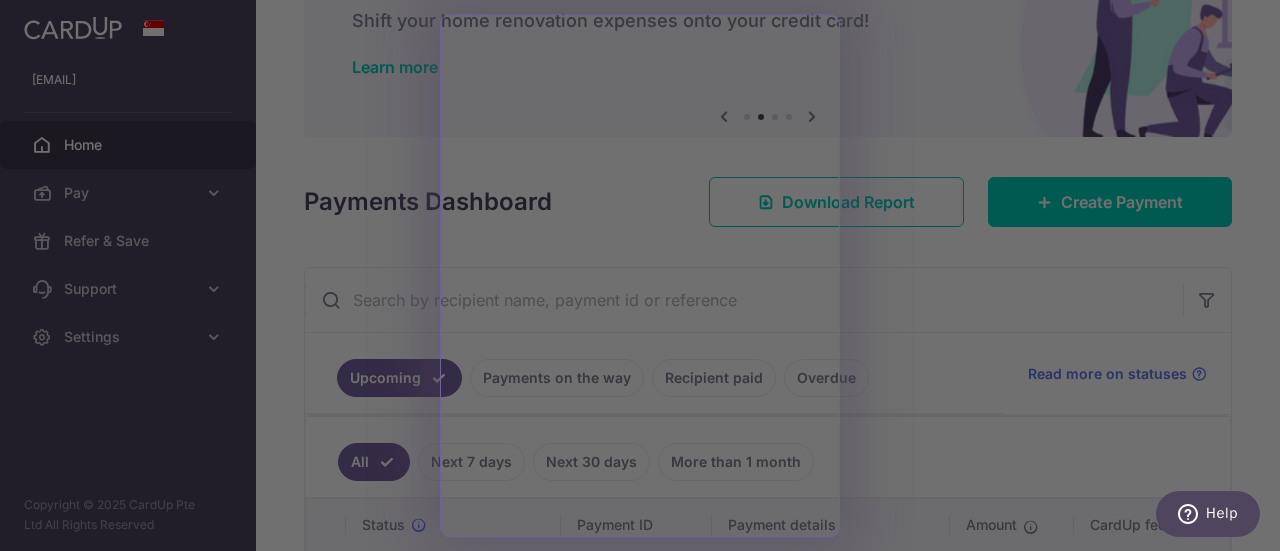 click at bounding box center (646, 278) 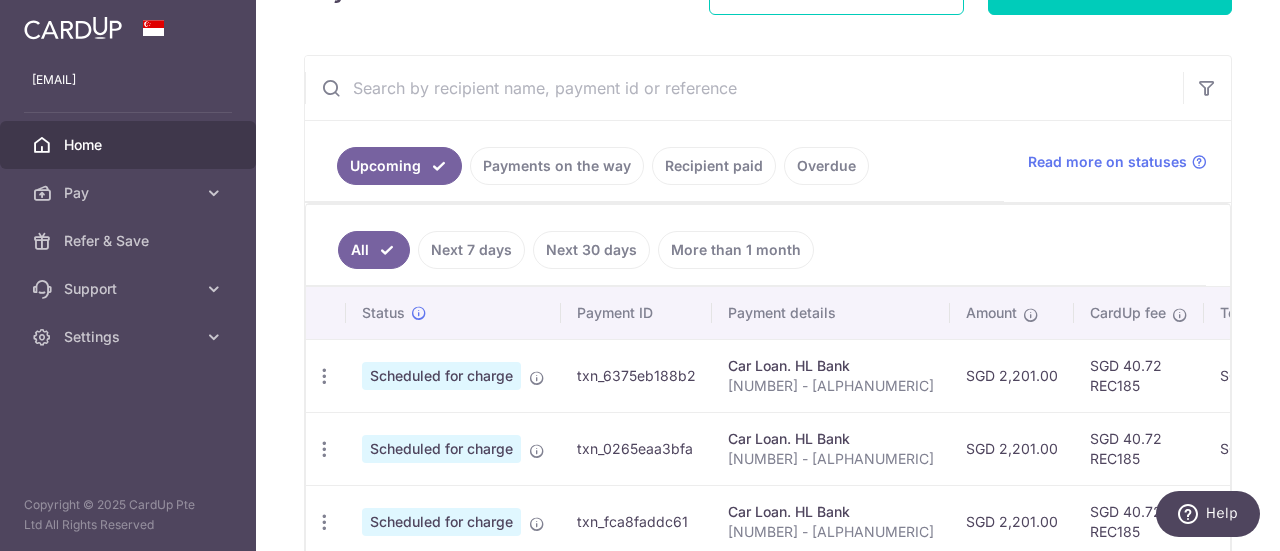 scroll, scrollTop: 289, scrollLeft: 0, axis: vertical 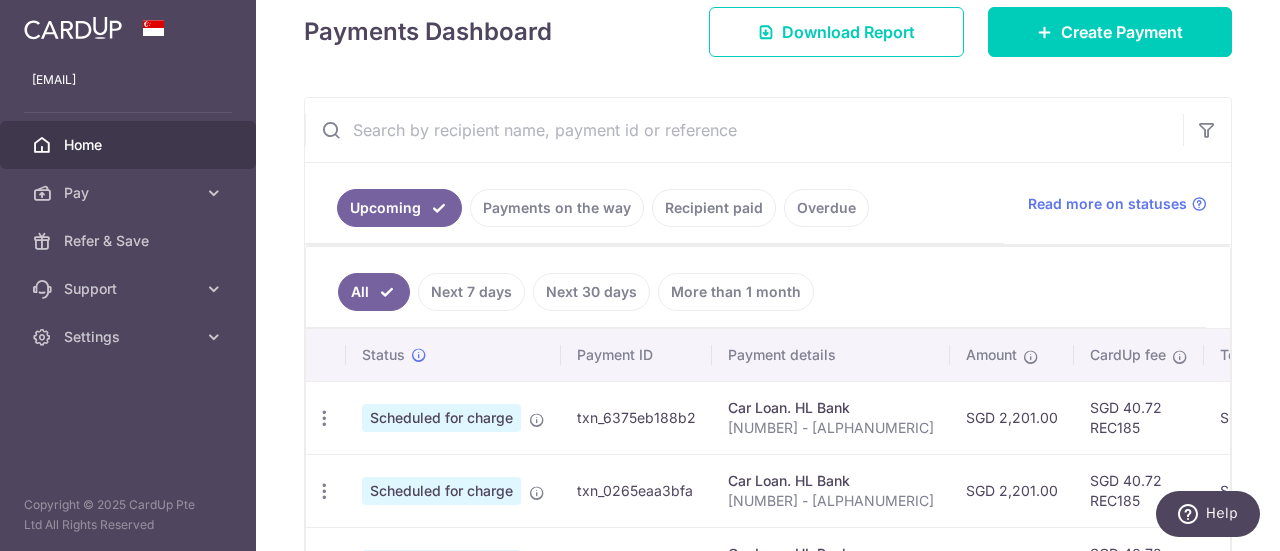 click on "Recipient paid" at bounding box center (714, 208) 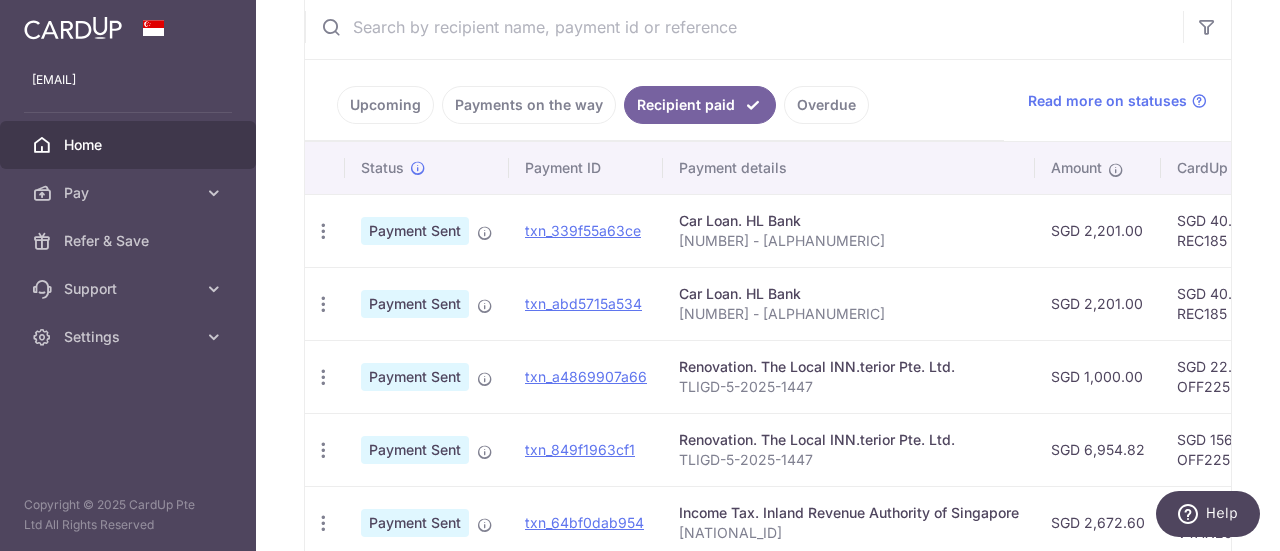 scroll, scrollTop: 393, scrollLeft: 0, axis: vertical 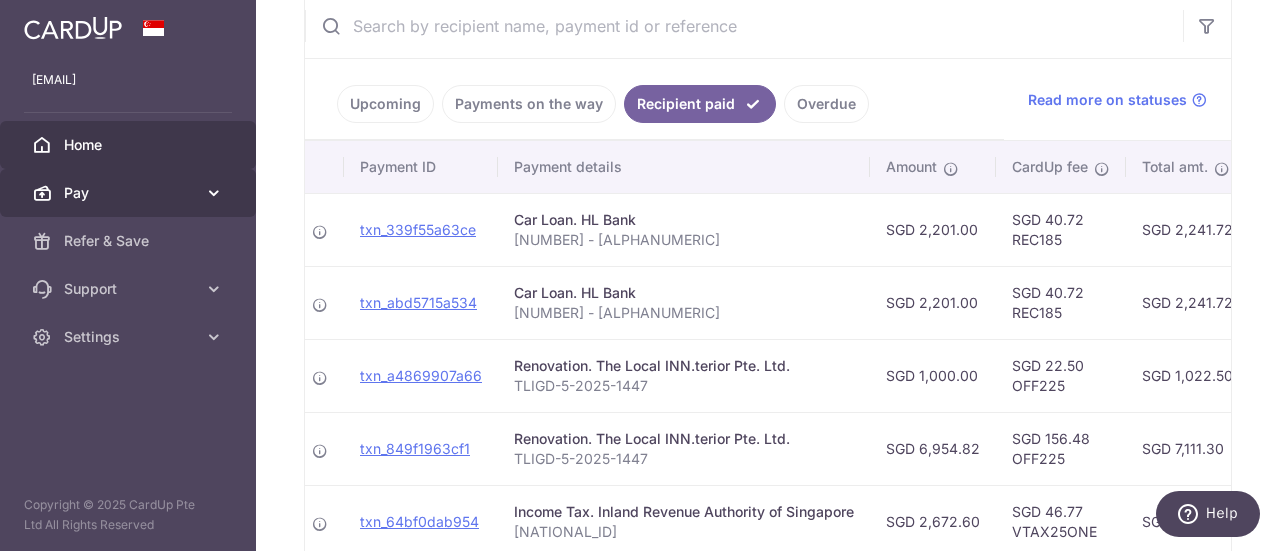 click on "Pay" at bounding box center [130, 193] 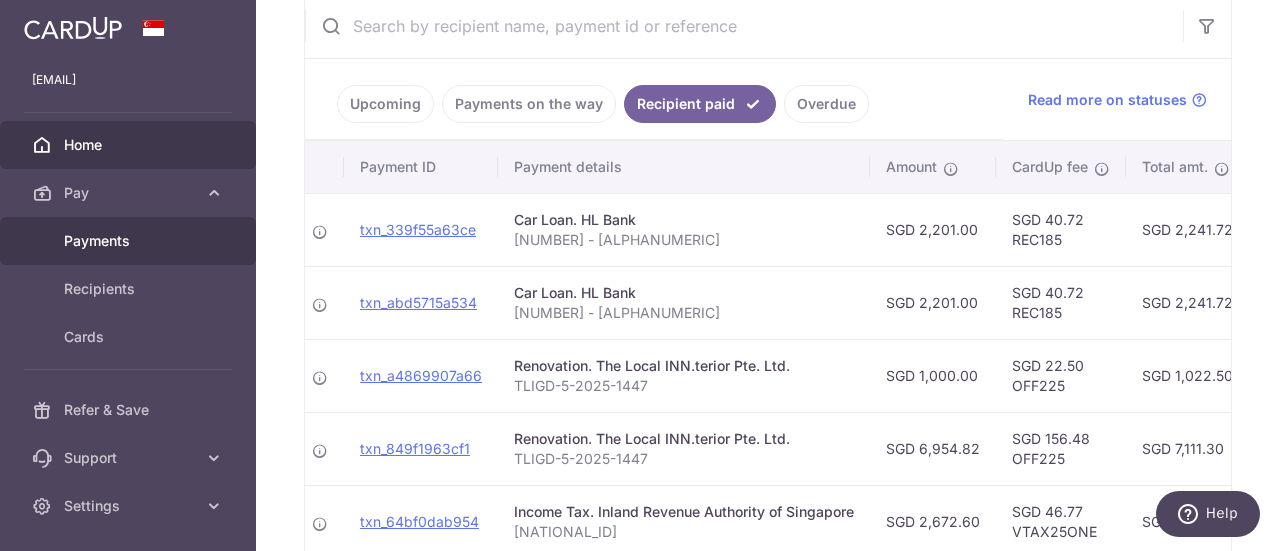 click on "Payments" at bounding box center (130, 241) 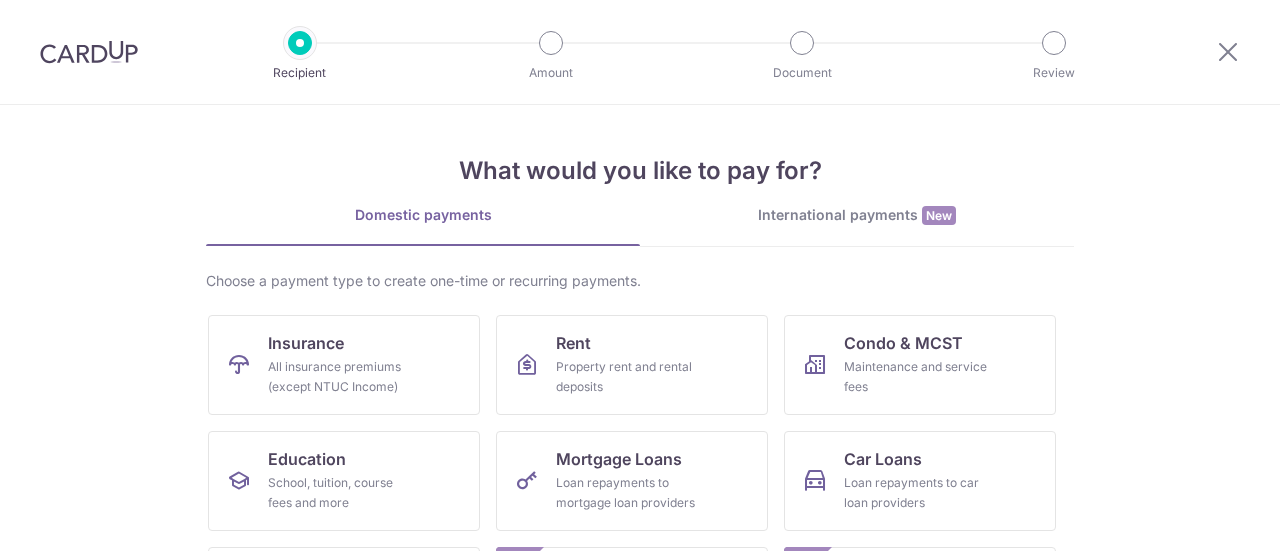 scroll, scrollTop: 0, scrollLeft: 0, axis: both 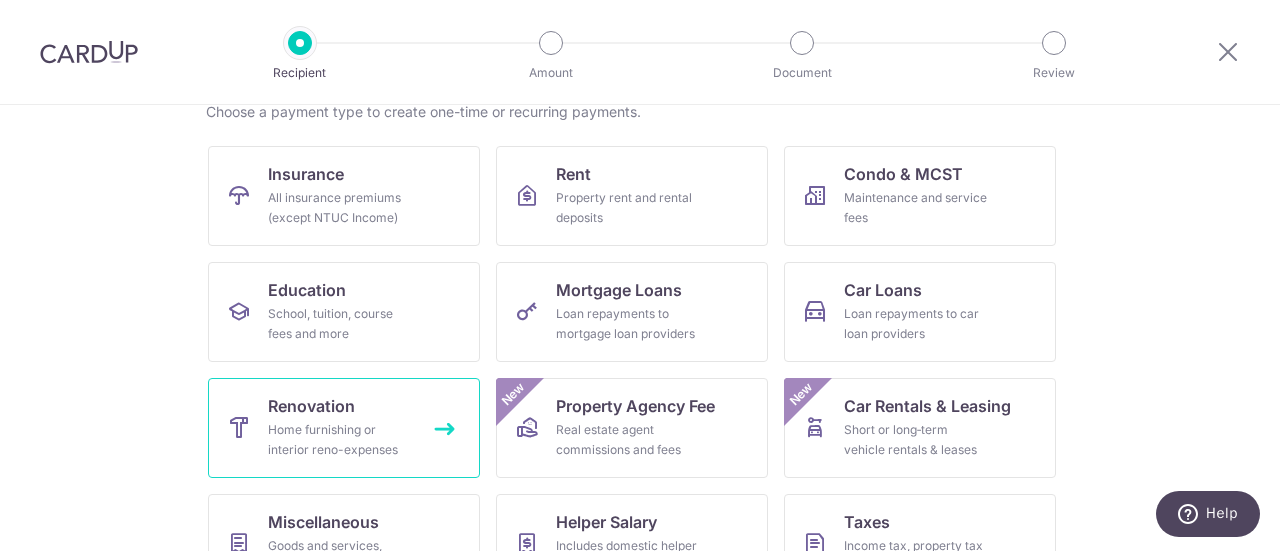 click on "Renovation Home furnishing or interior reno-expenses" at bounding box center (344, 428) 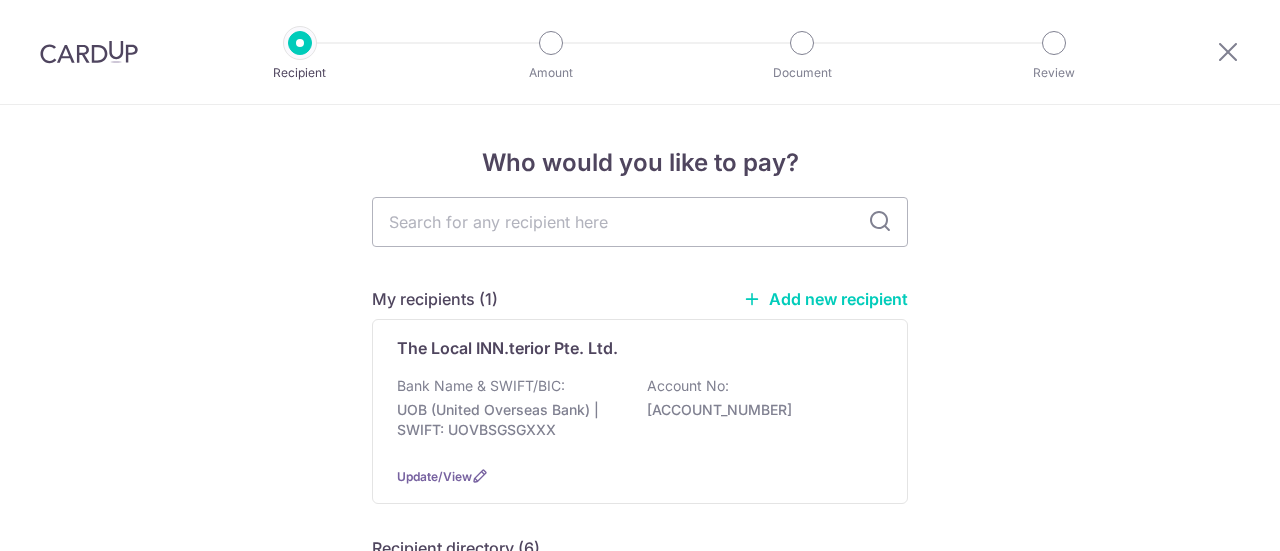 scroll, scrollTop: 0, scrollLeft: 0, axis: both 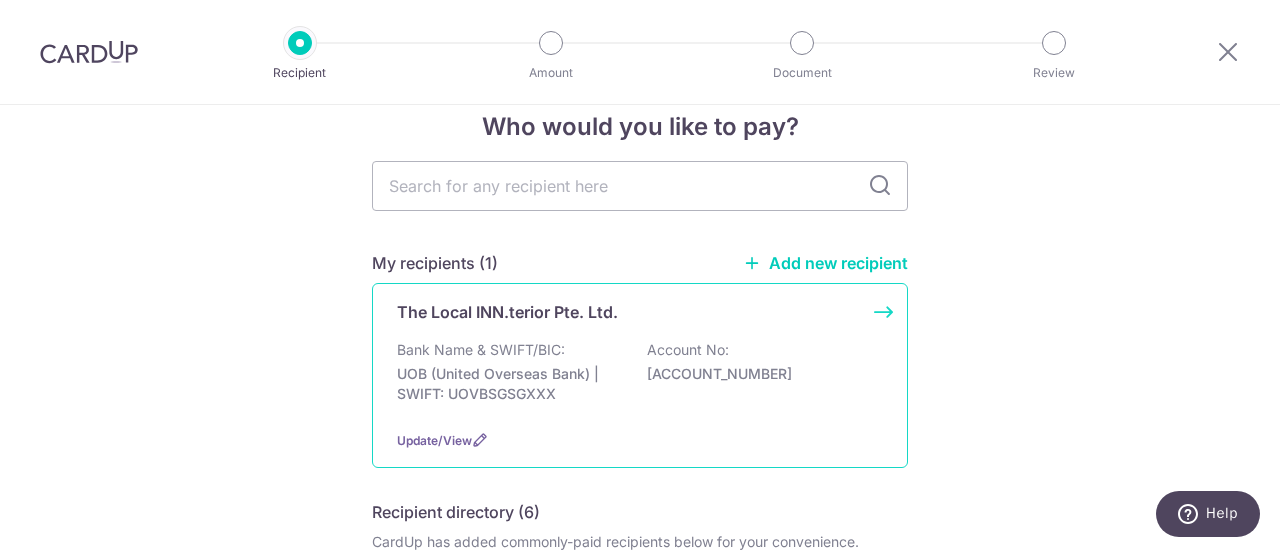 click on "Bank Name & SWIFT/BIC:
UOB (United Overseas Bank) | SWIFT: UOVBSGSGXXX
Account No:
3873101987" at bounding box center (640, 377) 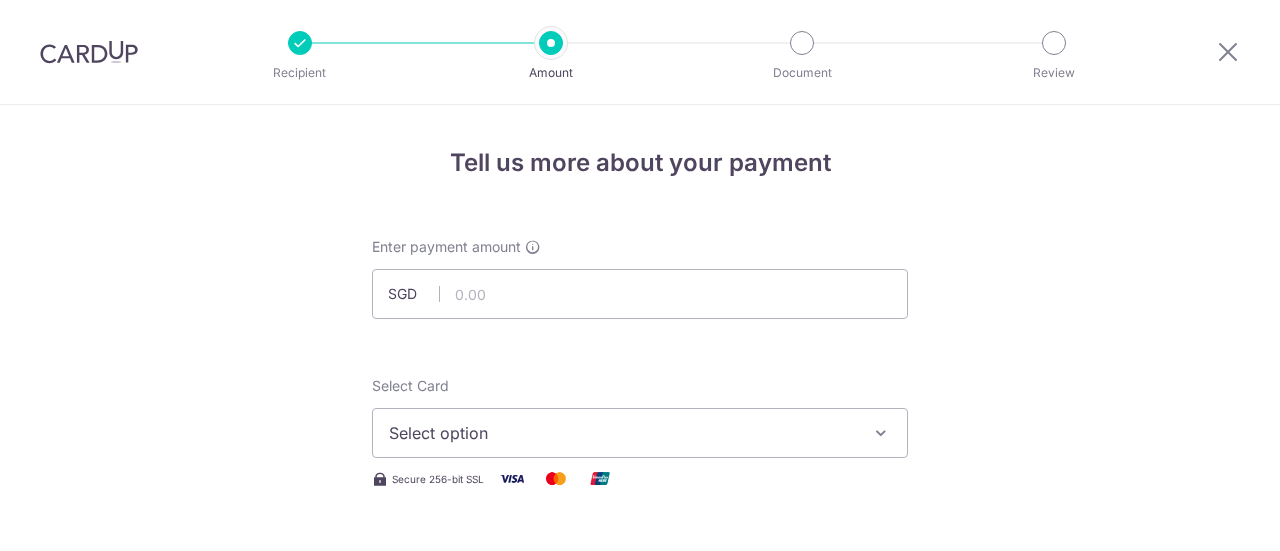 scroll, scrollTop: 0, scrollLeft: 0, axis: both 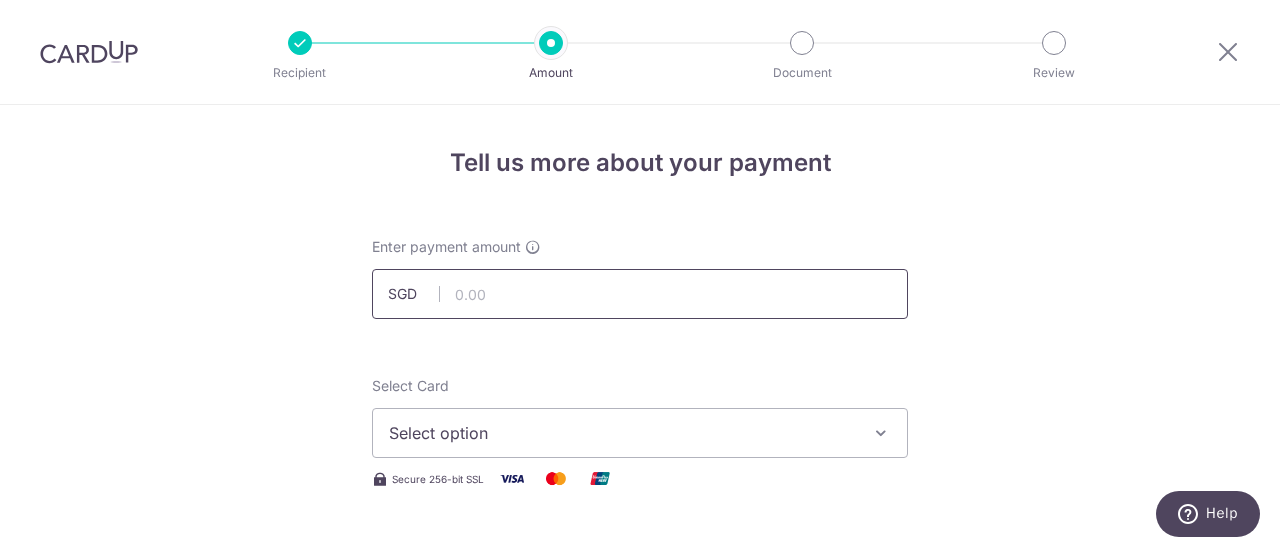 click at bounding box center [640, 294] 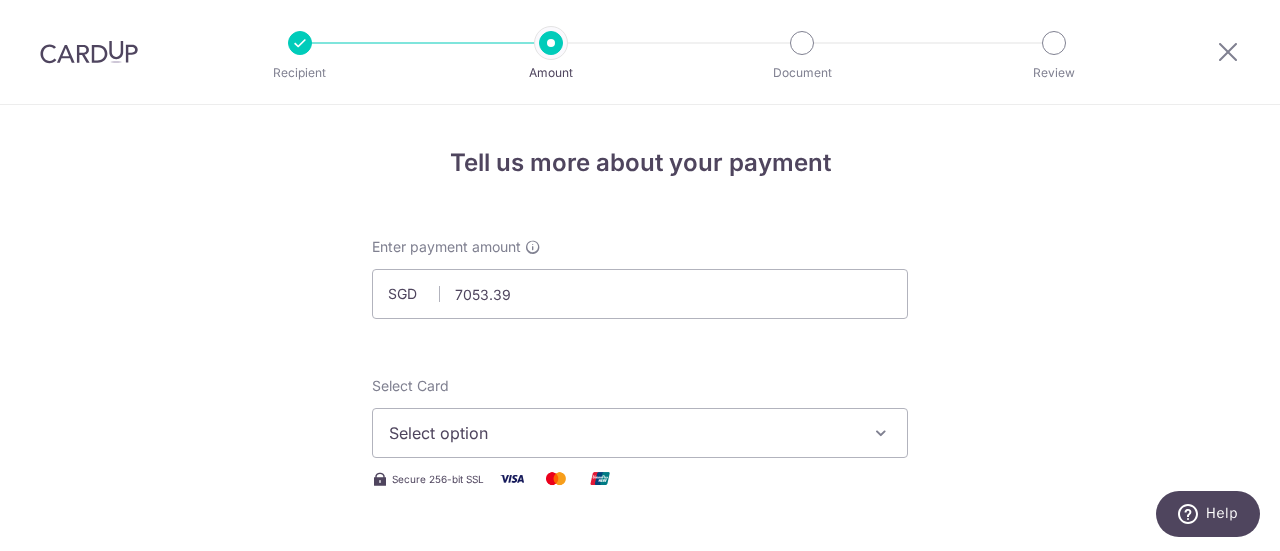 type on "7,053.39" 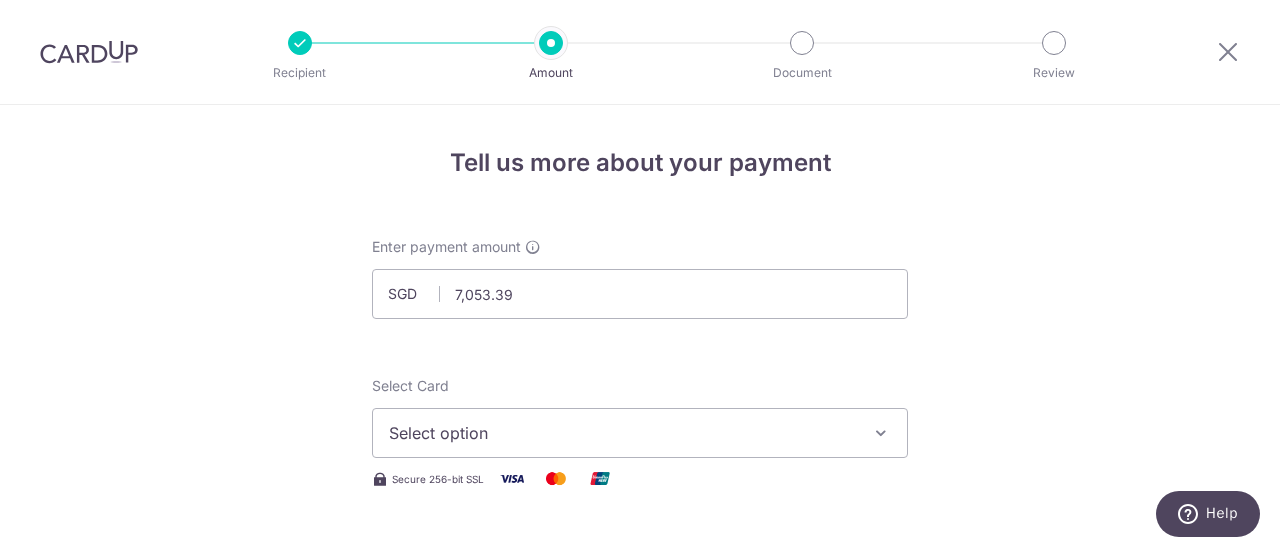 click on "Select Card
Select option
Add credit card
Your Cards
**** [LAST_FOUR]
**** [LAST_FOUR]" at bounding box center [640, 417] 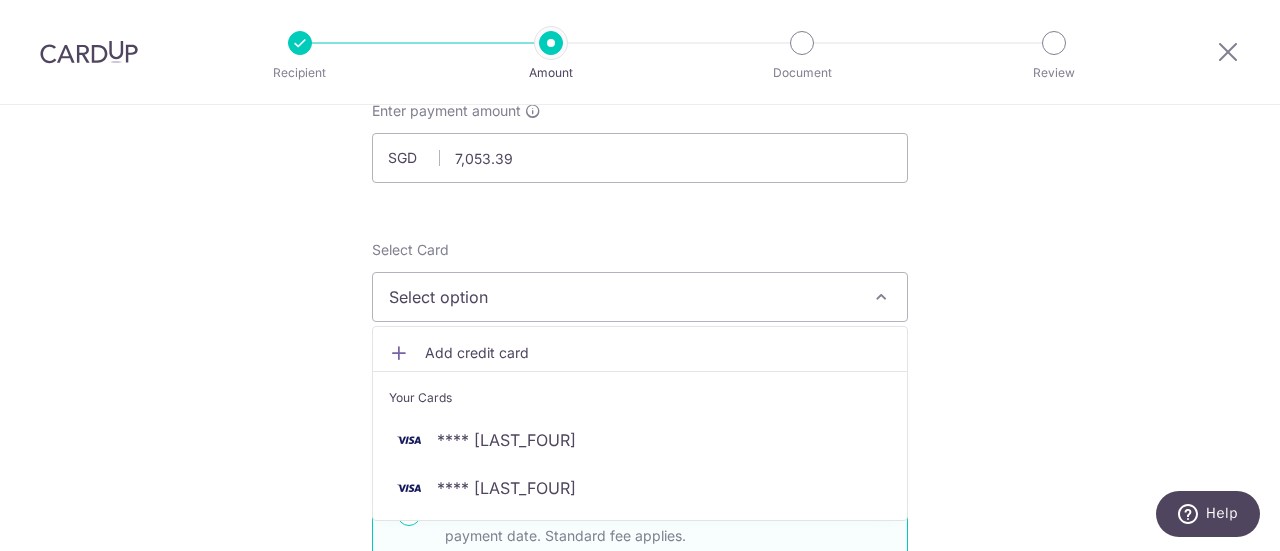 scroll, scrollTop: 140, scrollLeft: 0, axis: vertical 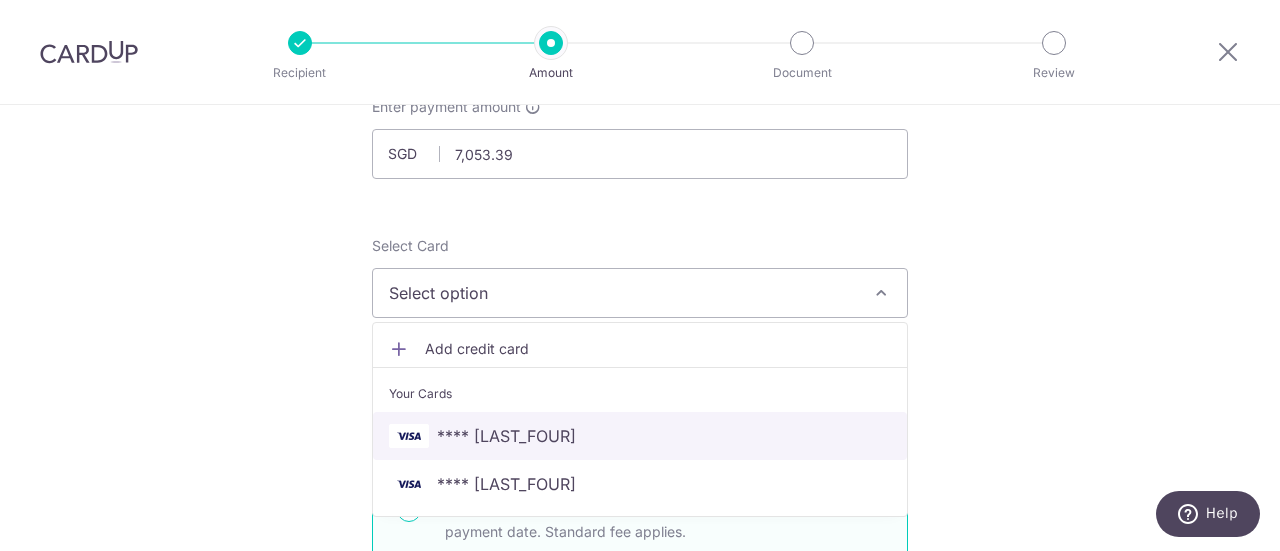 click on "**** [LAST_FOUR]" at bounding box center [506, 436] 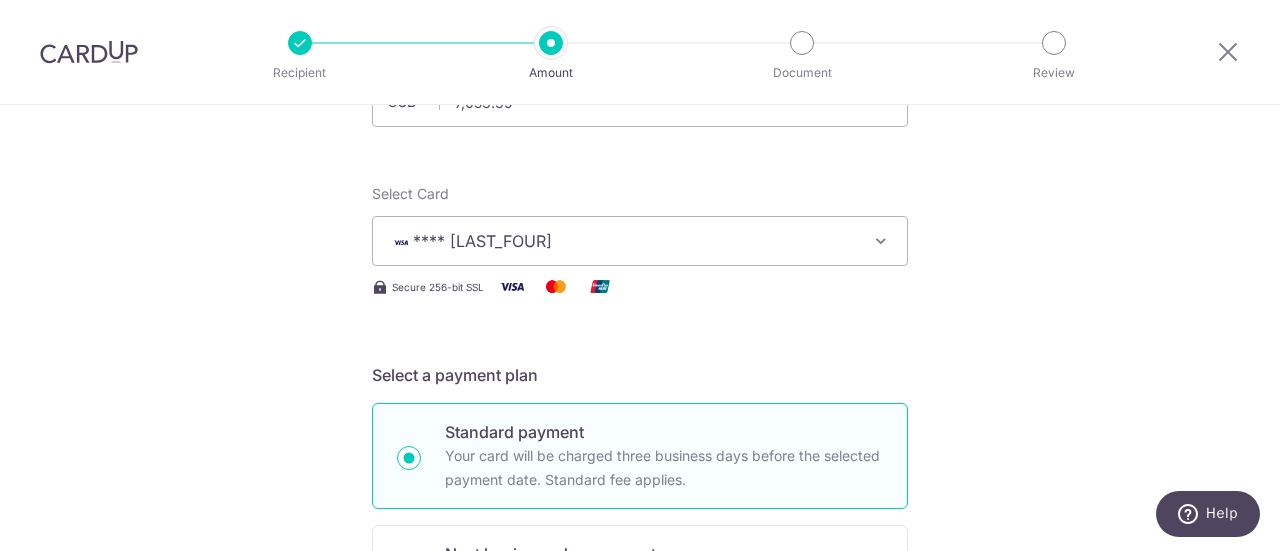 scroll, scrollTop: 196, scrollLeft: 0, axis: vertical 